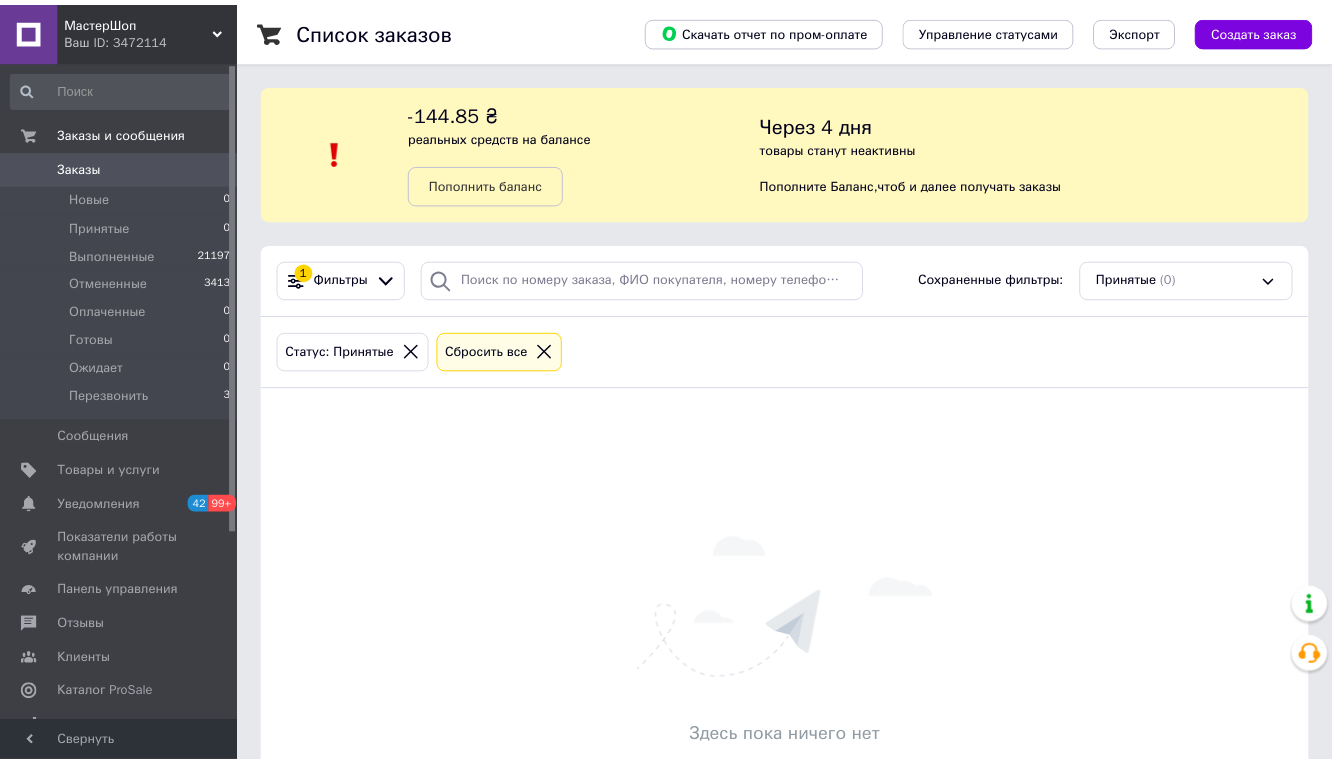 scroll, scrollTop: 0, scrollLeft: 0, axis: both 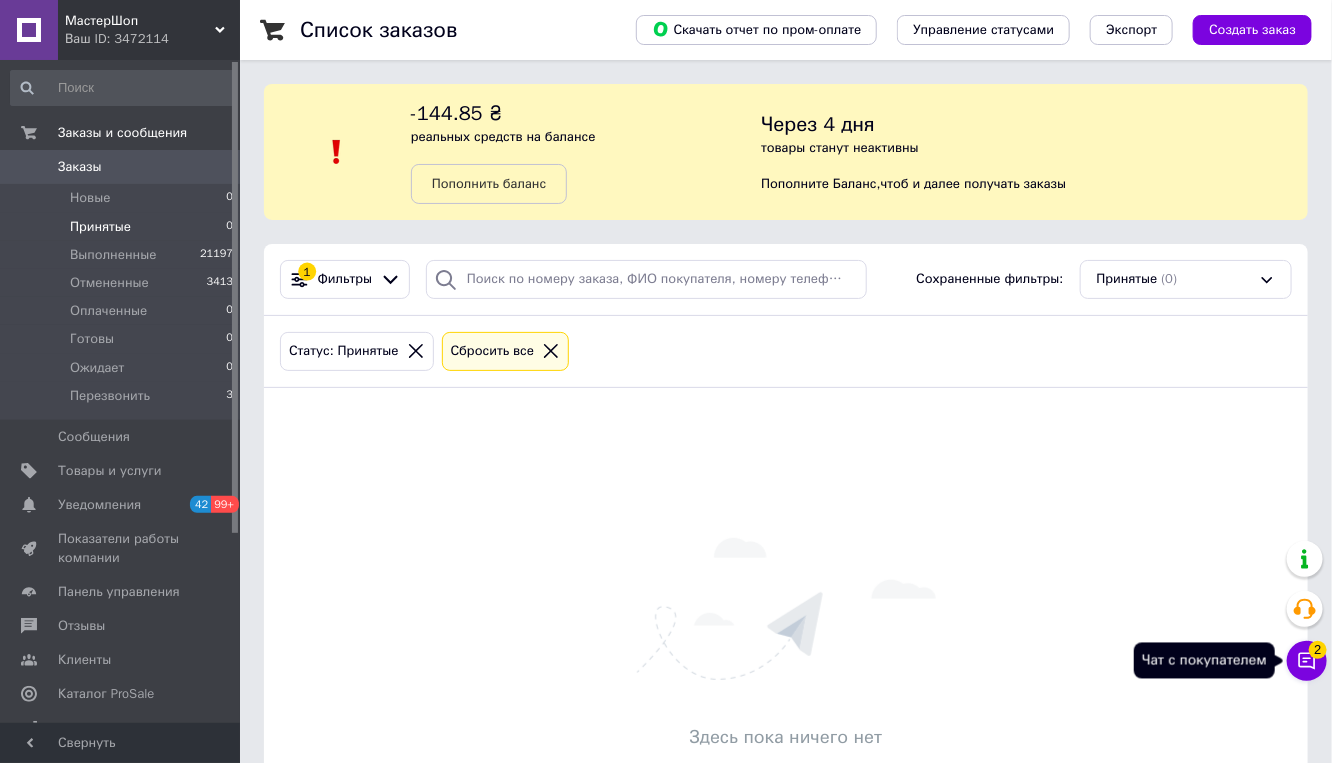 click 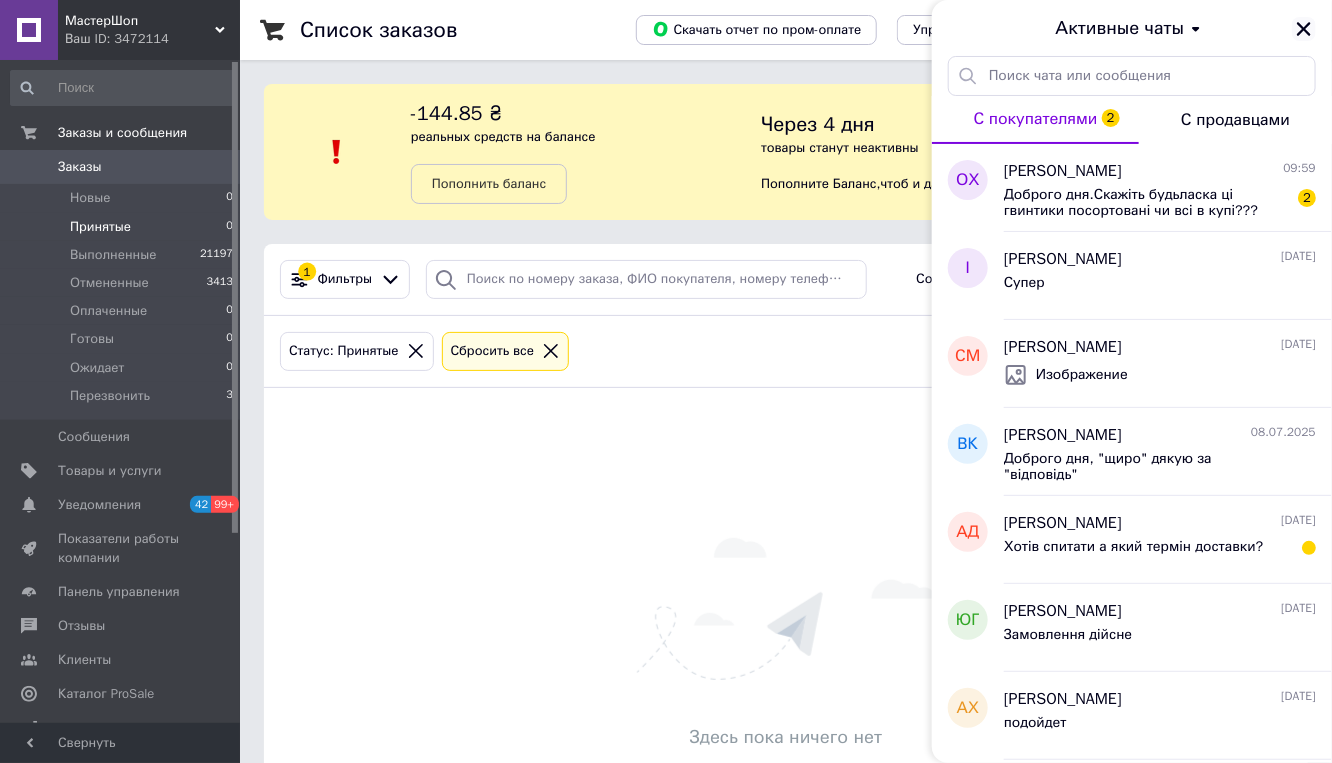 click 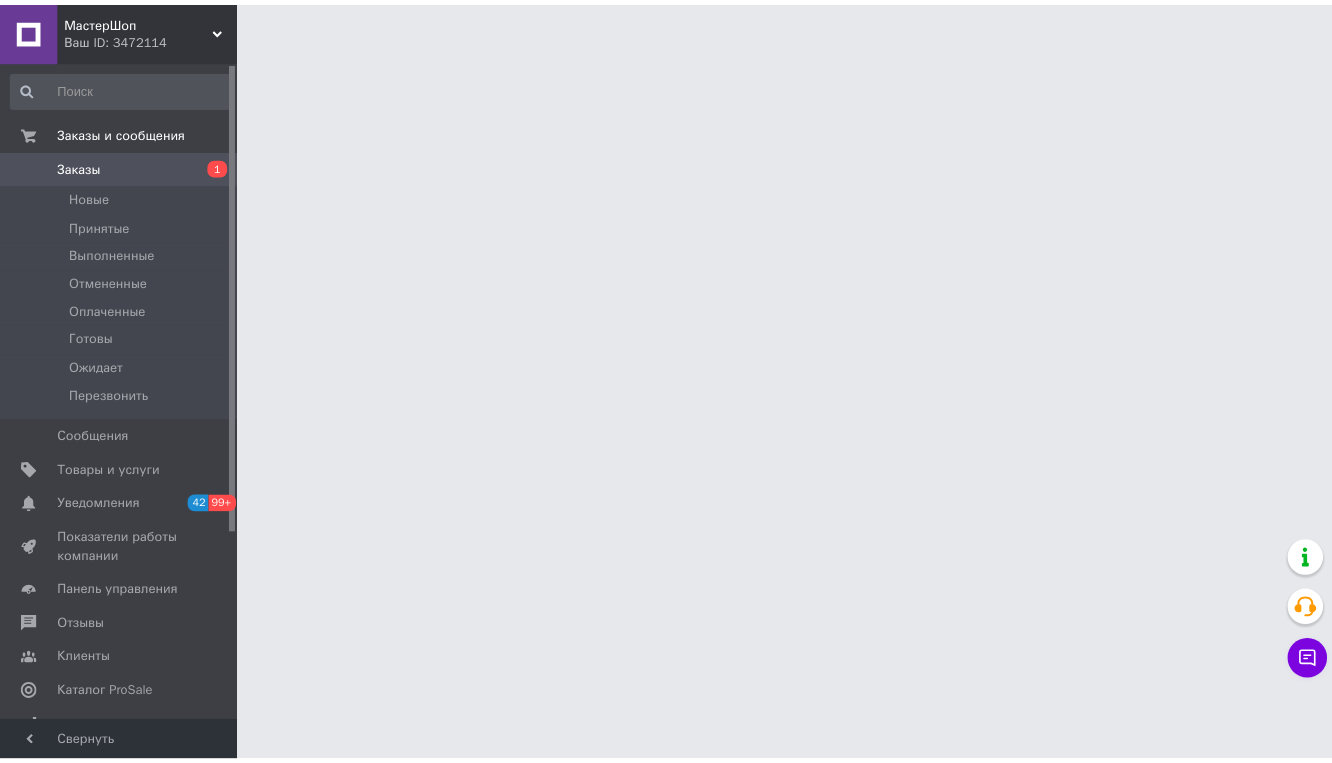 scroll, scrollTop: 0, scrollLeft: 0, axis: both 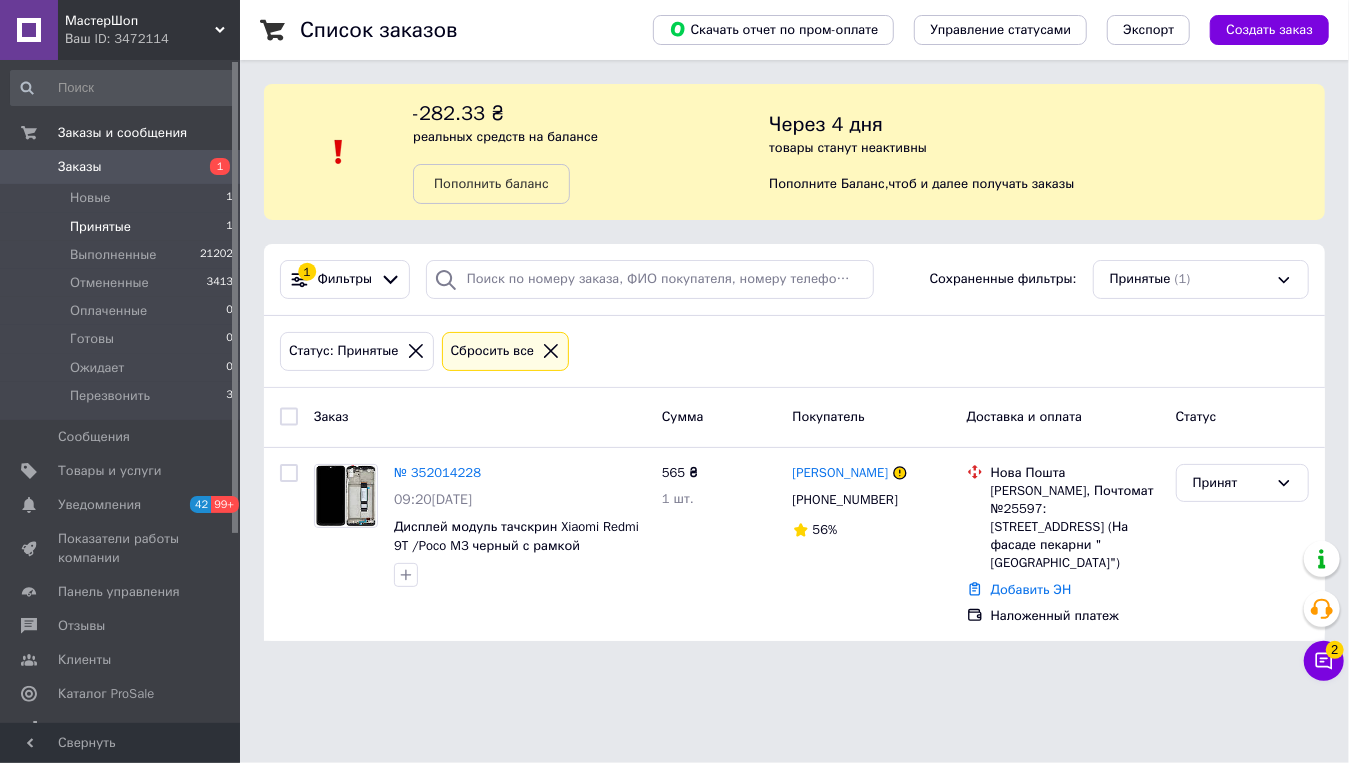 click on "Принятые" at bounding box center (100, 227) 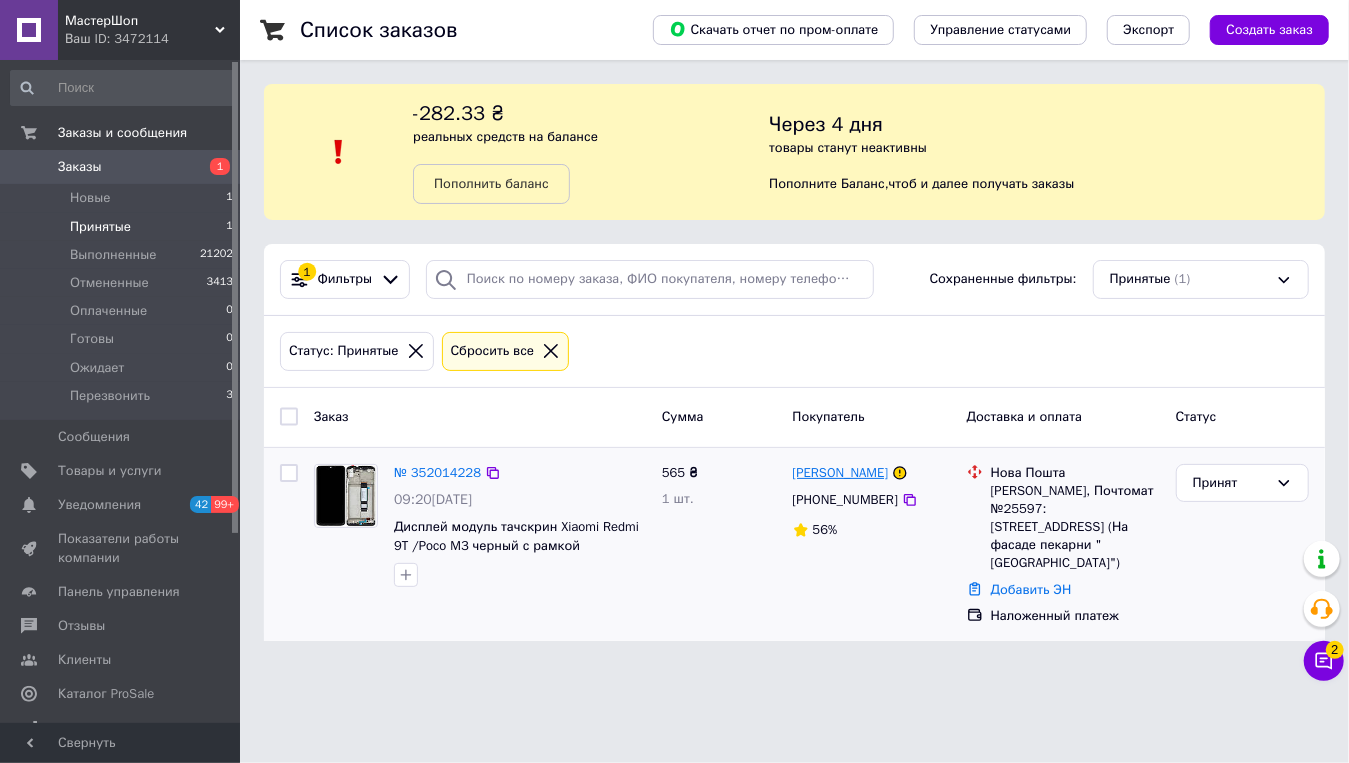click on "Василь Баранюк" at bounding box center (841, 473) 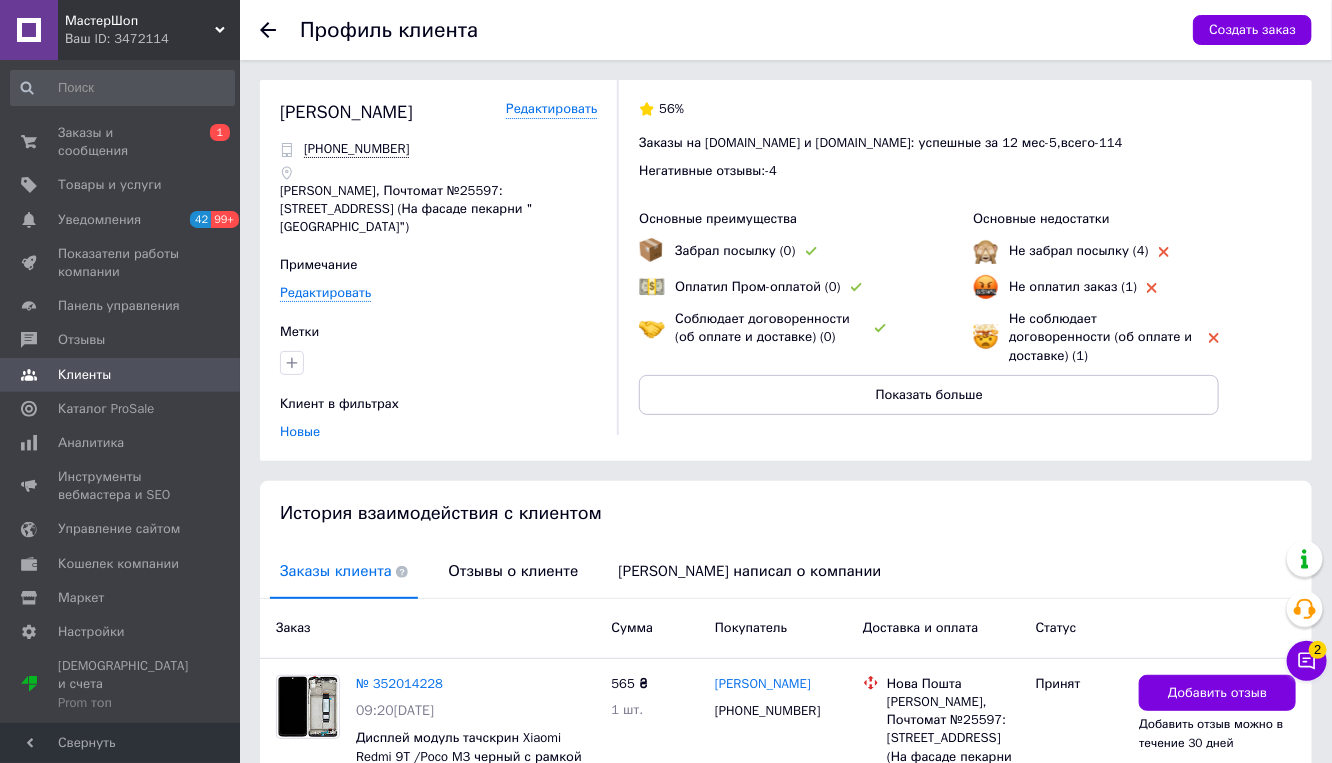 scroll, scrollTop: 0, scrollLeft: 0, axis: both 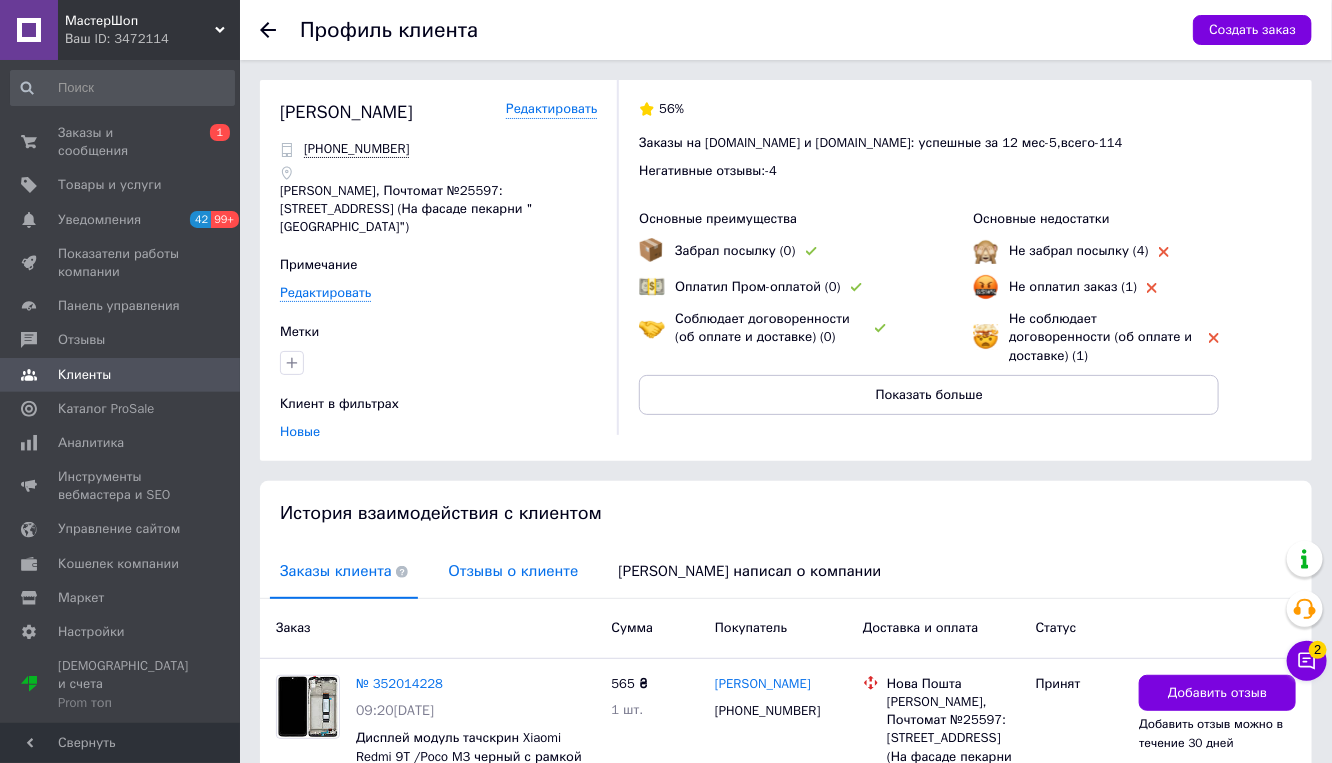 click on "Отзывы о клиенте" at bounding box center [513, 571] 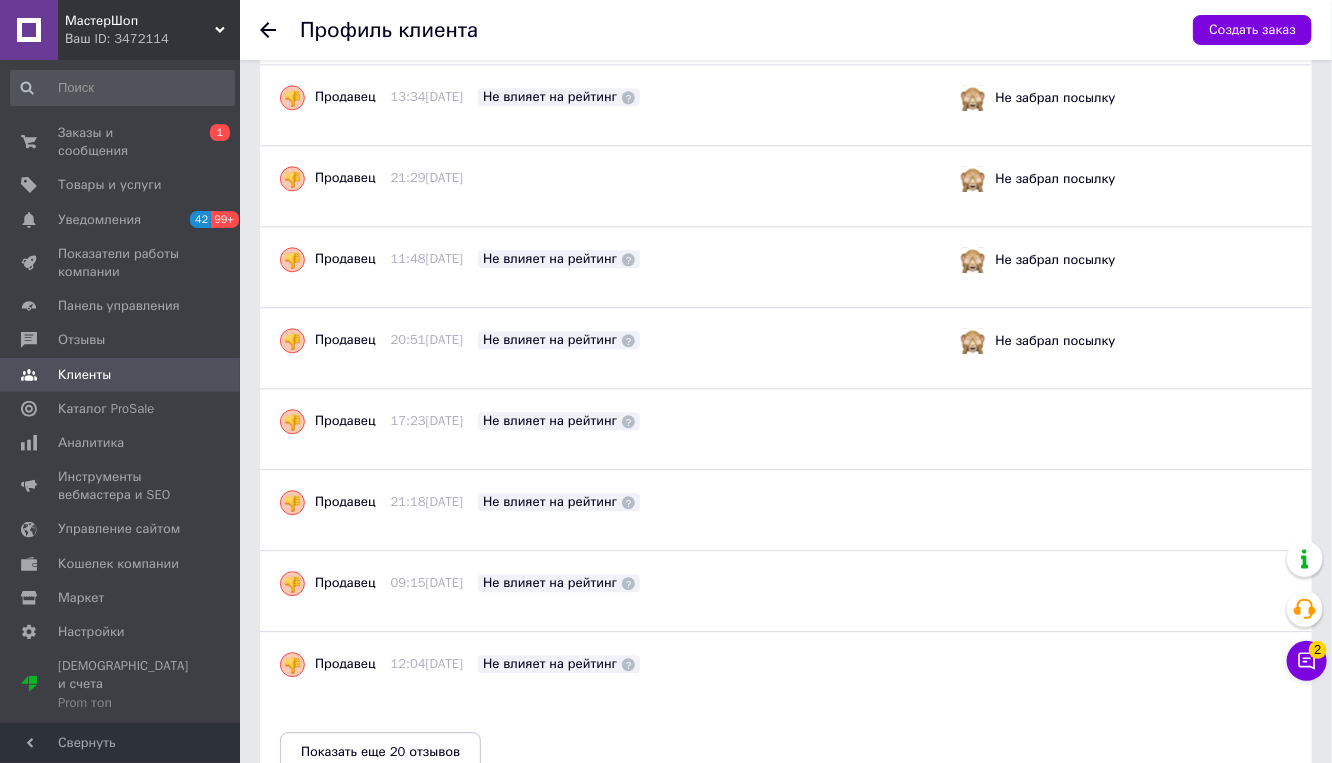 scroll, scrollTop: 1869, scrollLeft: 0, axis: vertical 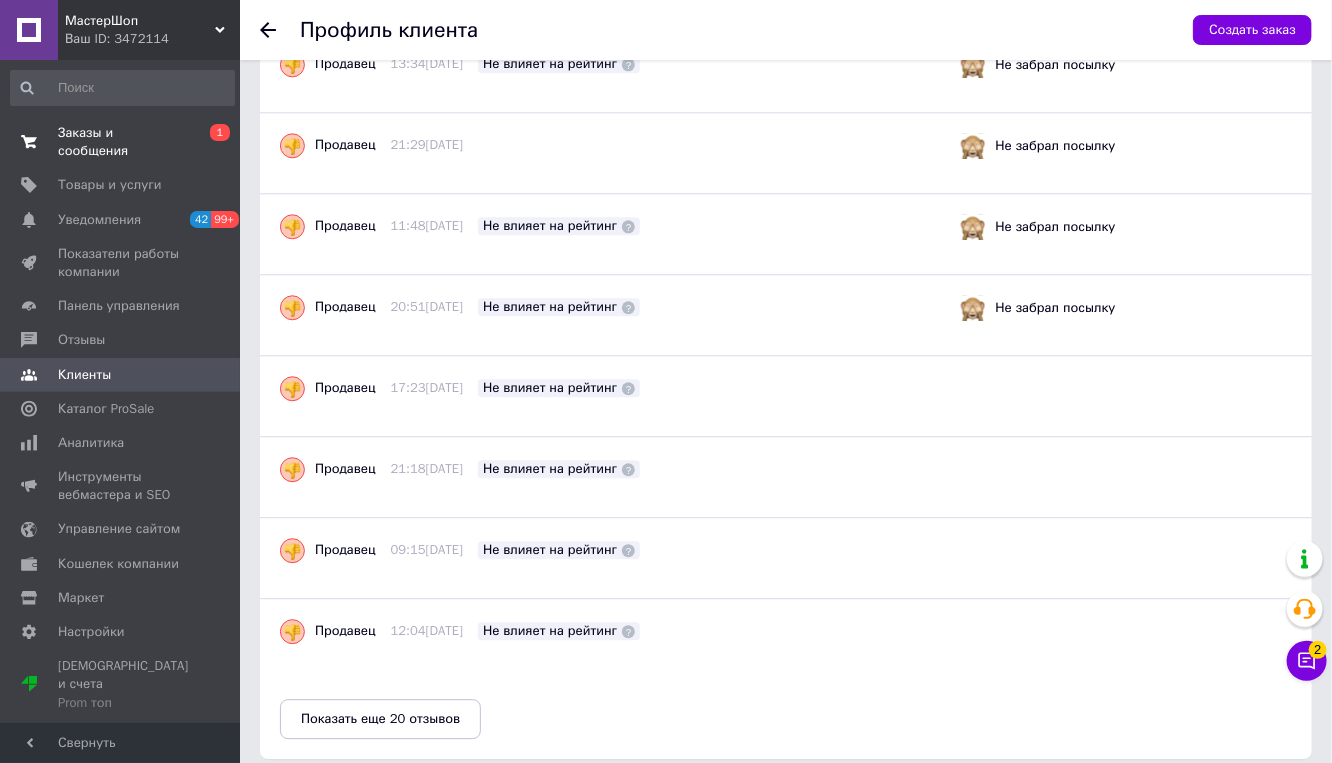 click on "Заказы и сообщения 0 1" at bounding box center [122, 142] 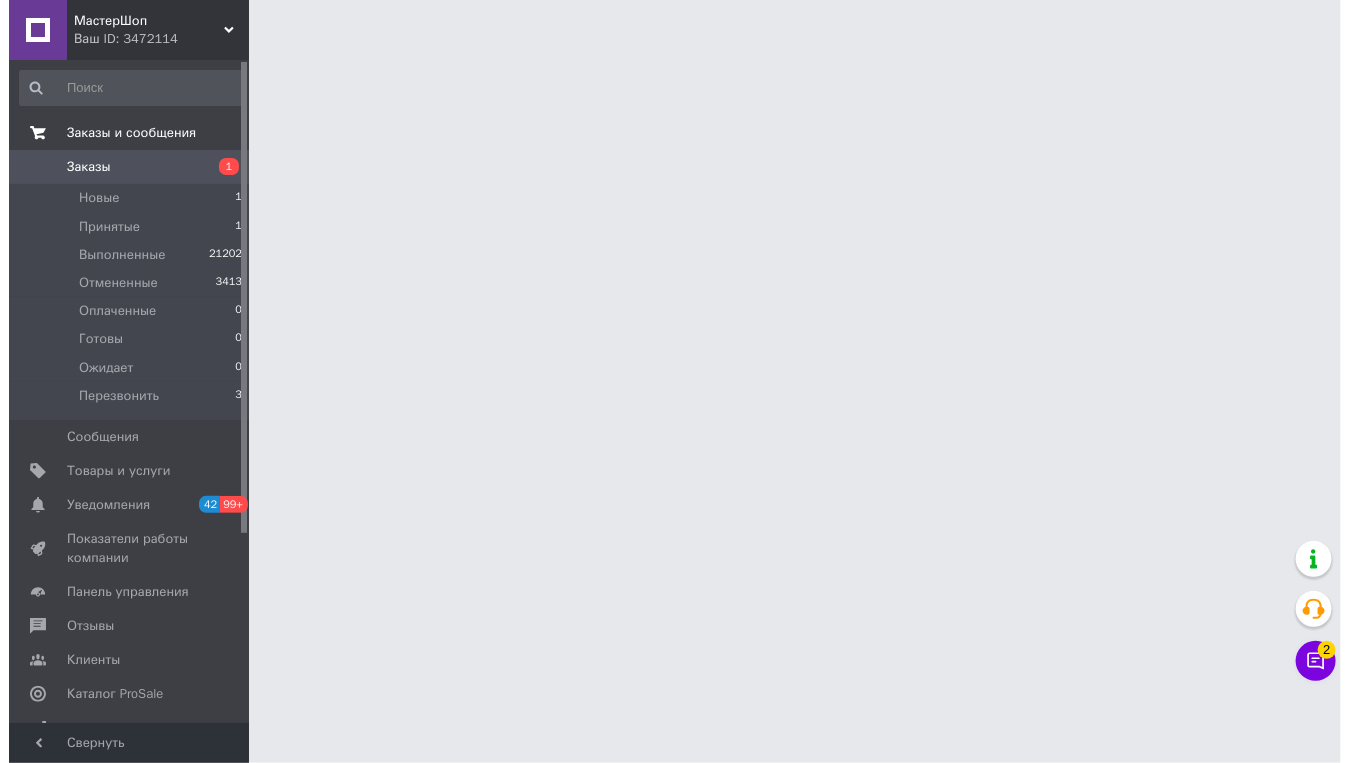 scroll, scrollTop: 0, scrollLeft: 0, axis: both 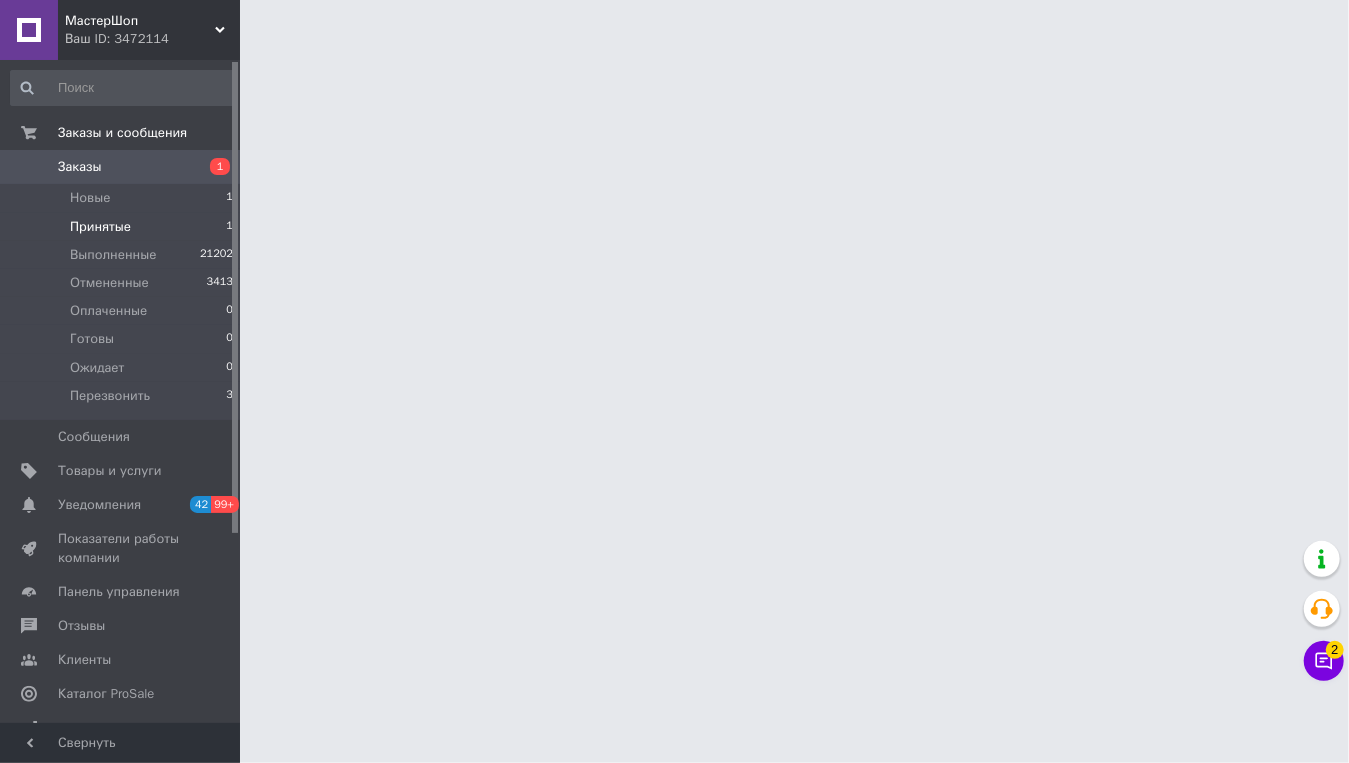 click on "Принятые" at bounding box center [100, 227] 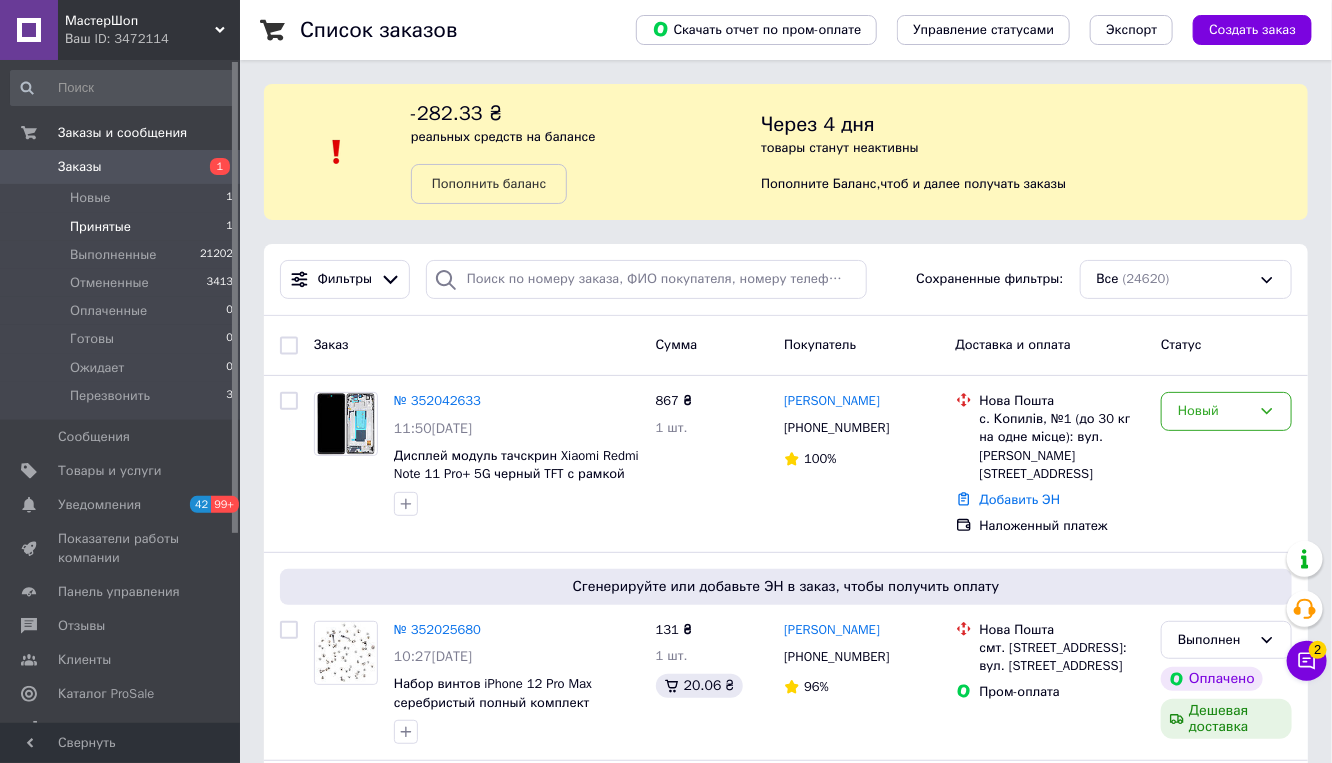 click on "Принятые 1" at bounding box center (122, 227) 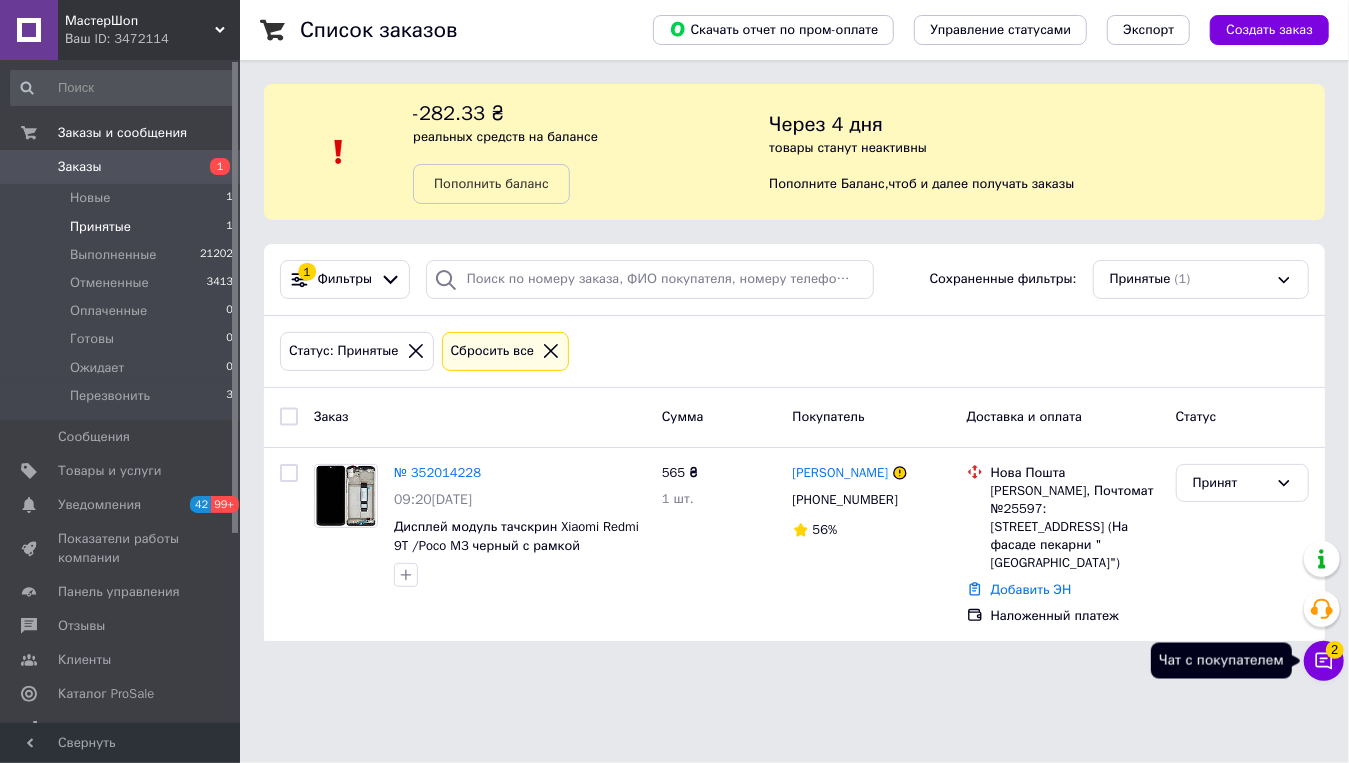 click 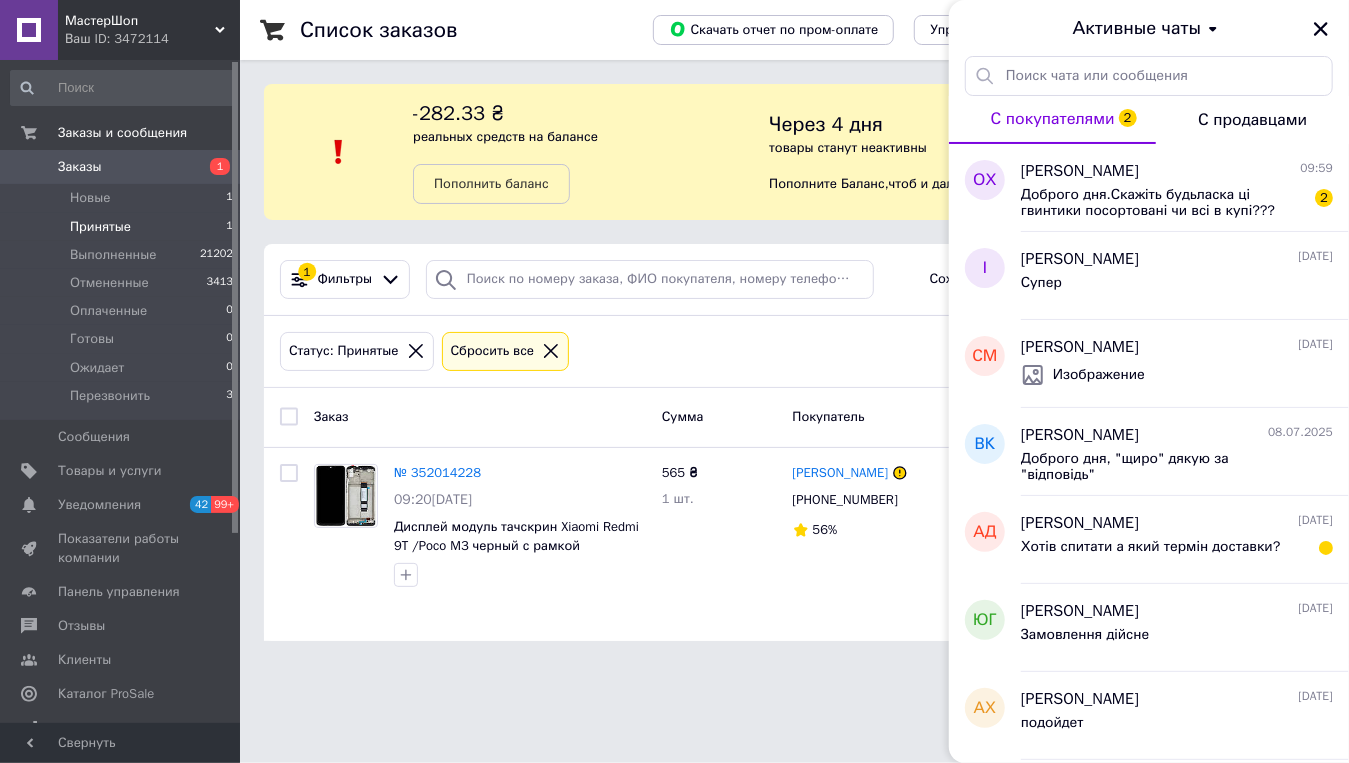 click on "МастерШоп Ваш ID: 3472114 Сайт МастерШоп Кабинет покупателя Проверить состояние системы Страница на портале UPgrade-запчасти для мобильных телефонов... Справка Выйти Заказы и сообщения Заказы 1 Новые 1 Принятые 1 Выполненные 21202 Отмененные 3413 Оплаченные 0 Готовы 0 Ожидает 0 Перезвонить 3 Сообщения 0 Товары и услуги Уведомления 42 99+ Показатели работы компании Панель управления Отзывы Клиенты Каталог ProSale Аналитика Инструменты вебмастера и SEO Управление сайтом Кошелек компании Маркет Настройки Тарифы и счета   ,  1" at bounding box center (674, 332) 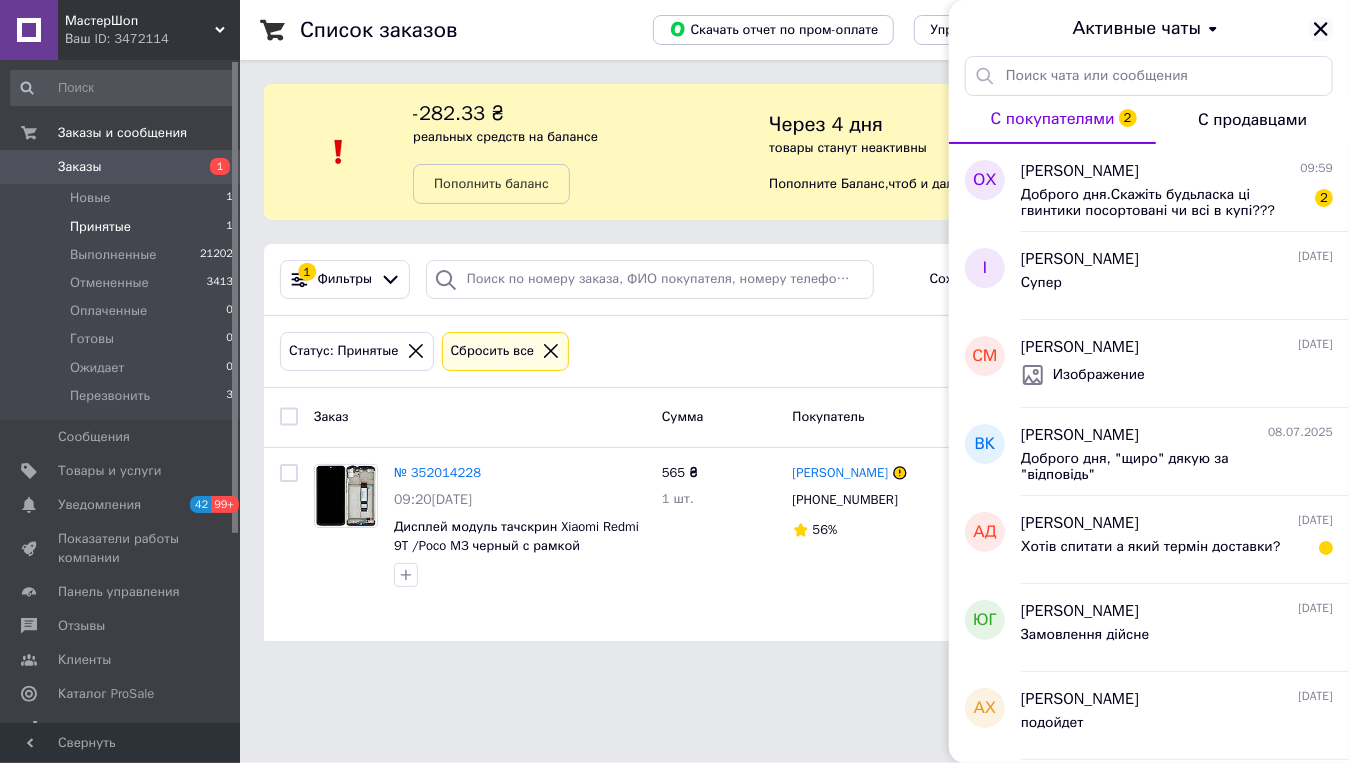click 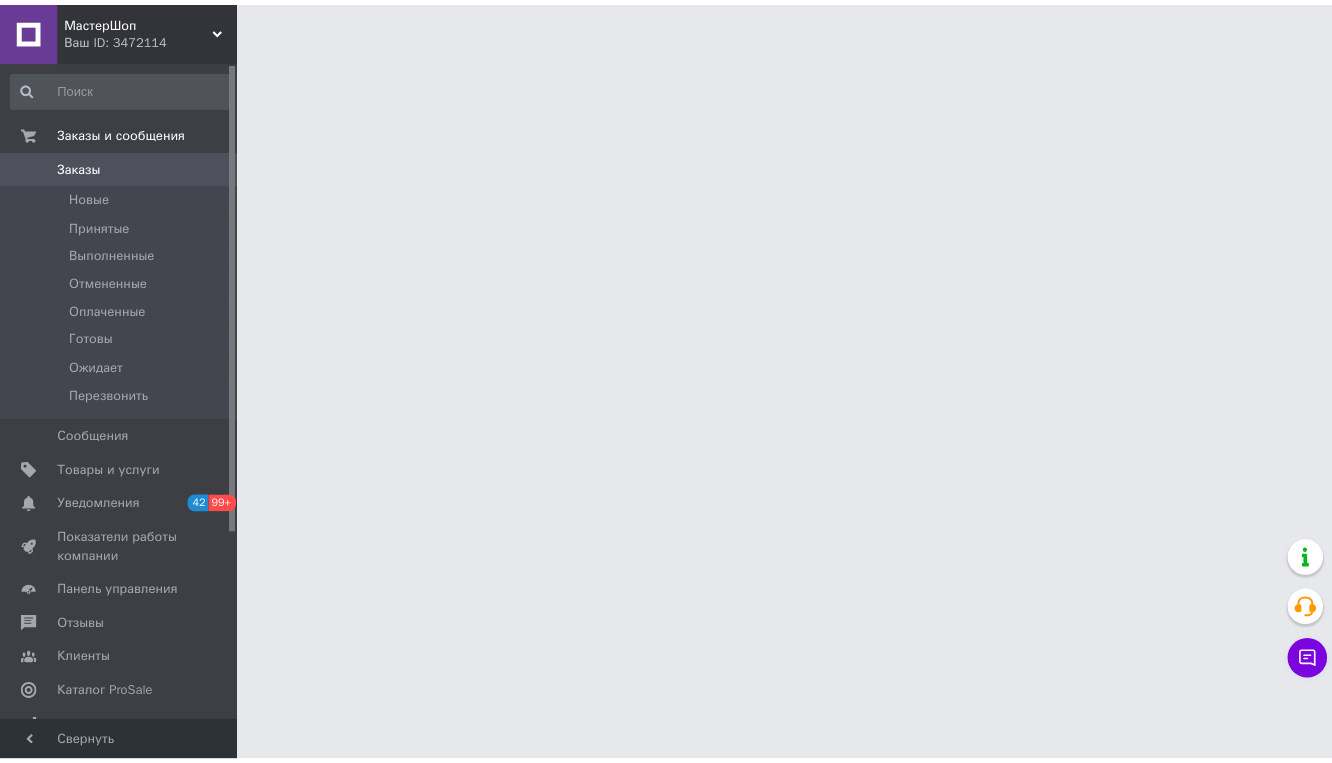 scroll, scrollTop: 0, scrollLeft: 0, axis: both 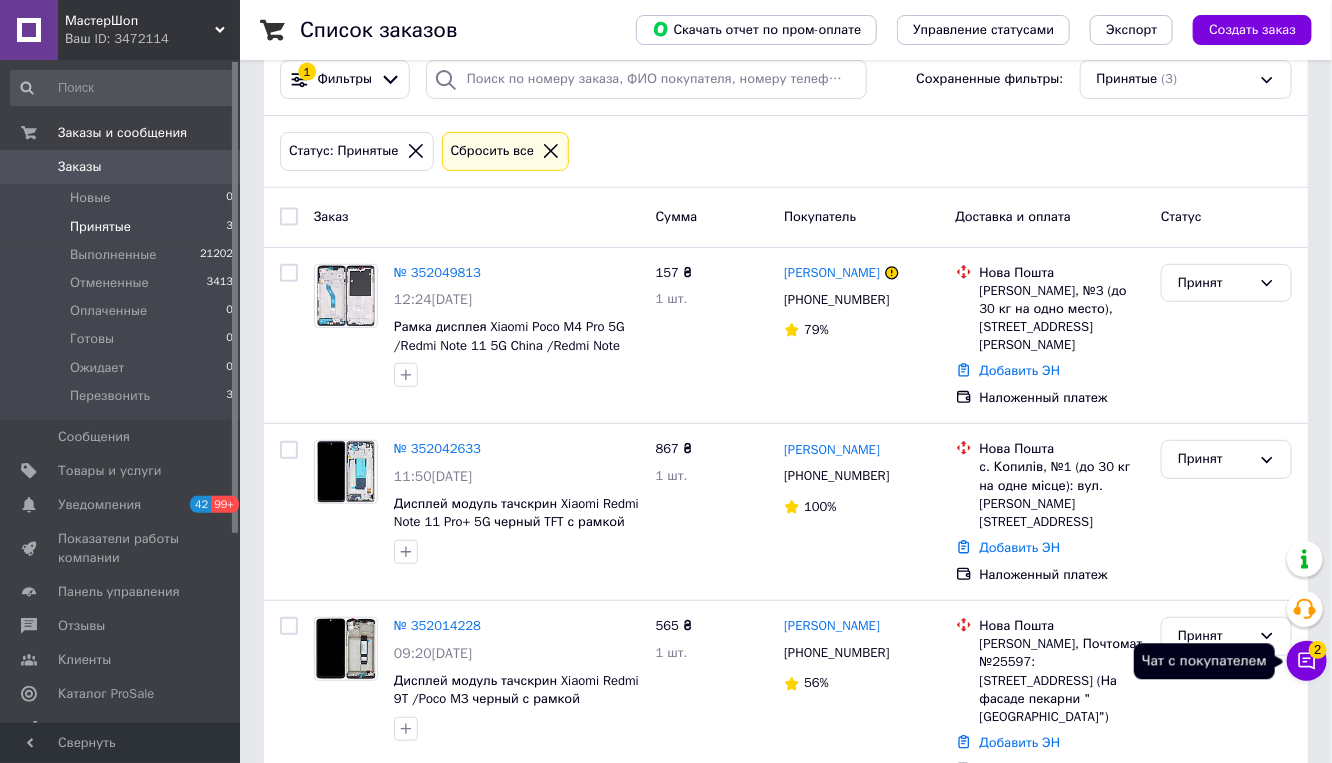 click 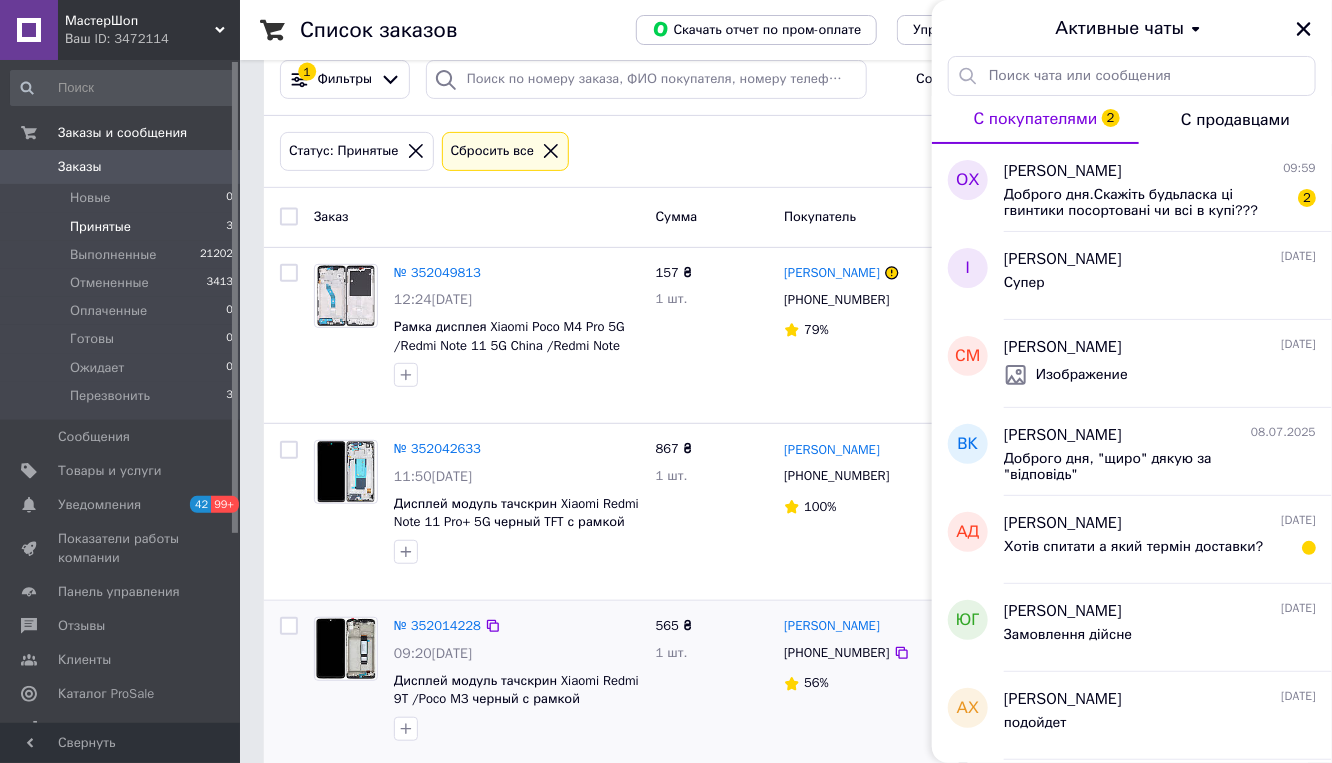 click on "[PERSON_NAME] [PHONE_NUMBER] 56%" at bounding box center (861, 698) 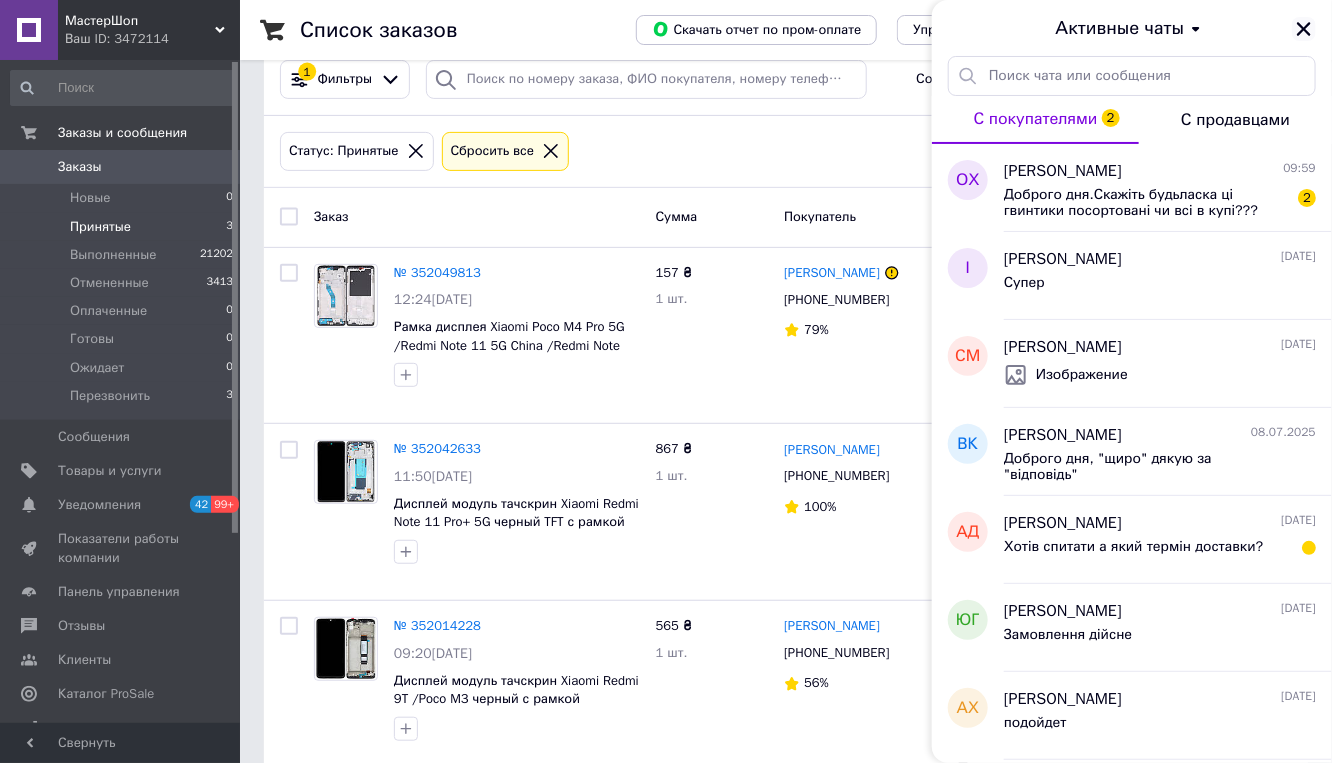 click 